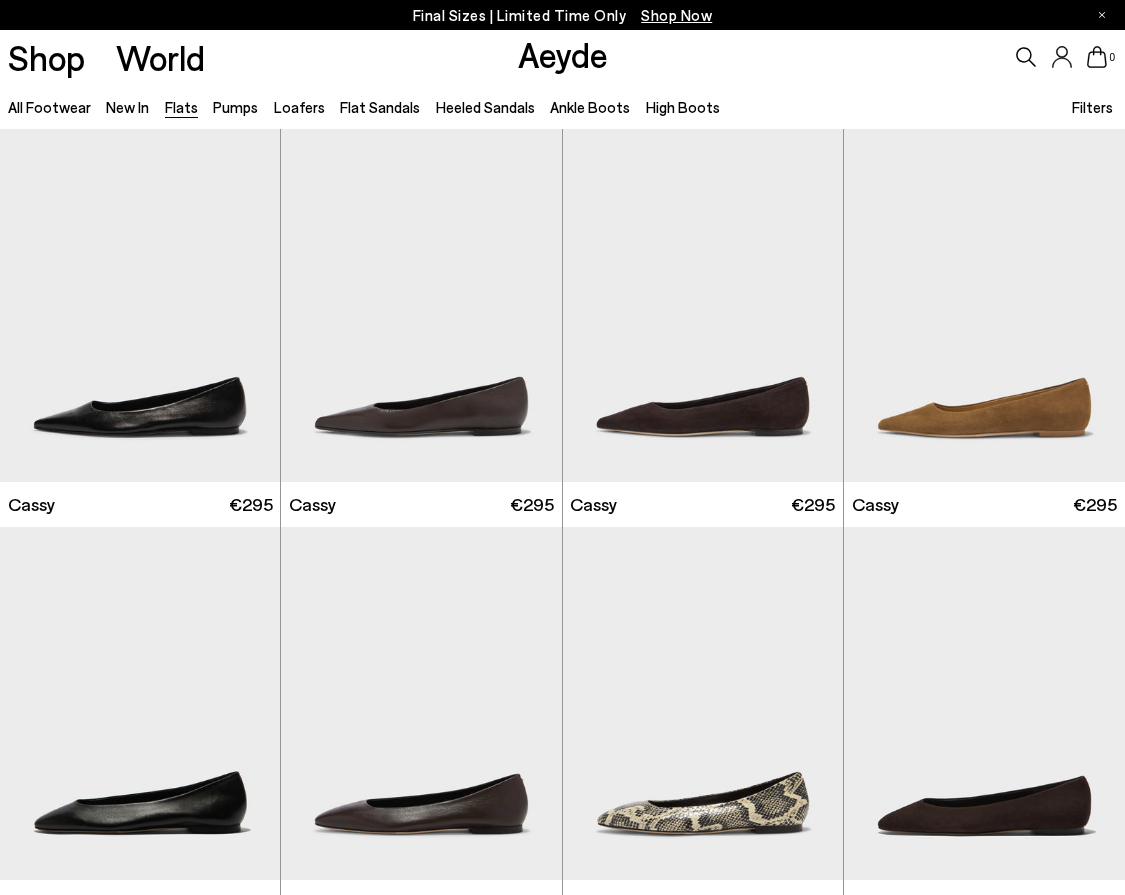 scroll, scrollTop: 0, scrollLeft: 0, axis: both 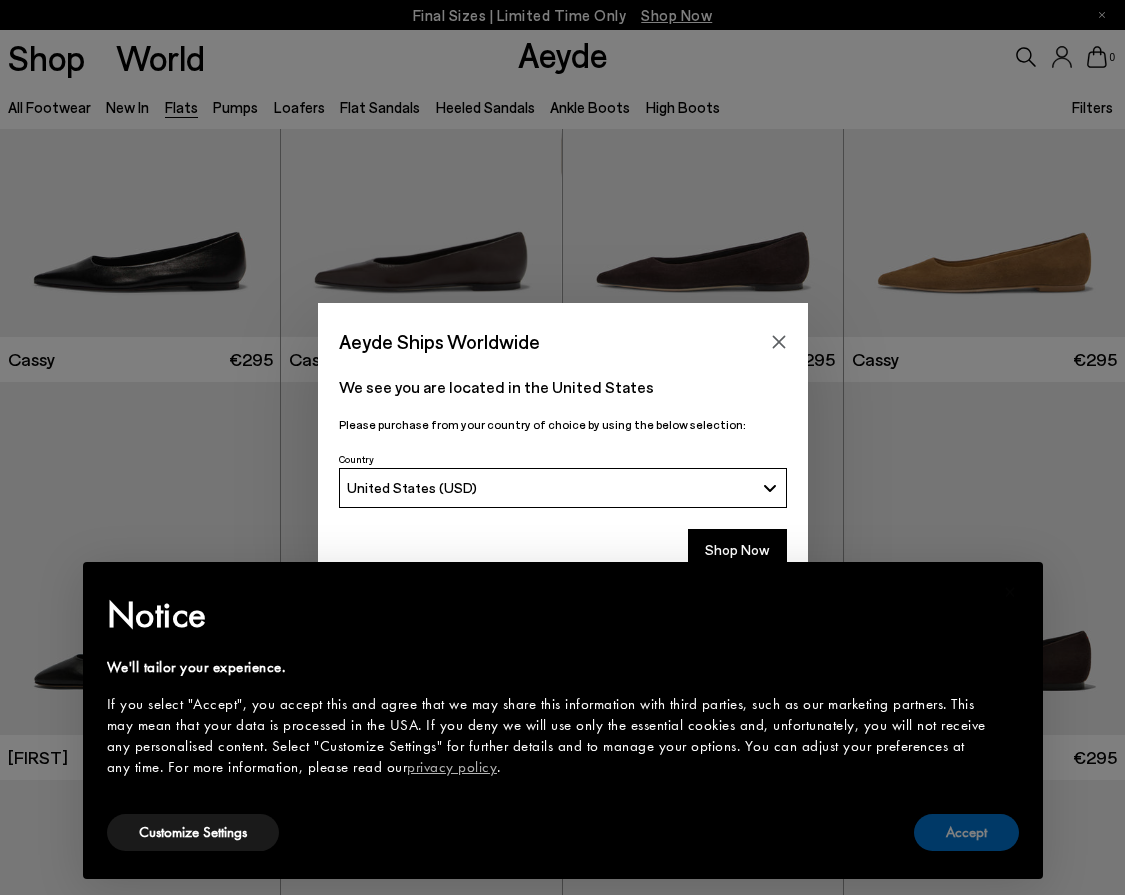 click on "Accept" at bounding box center [966, 832] 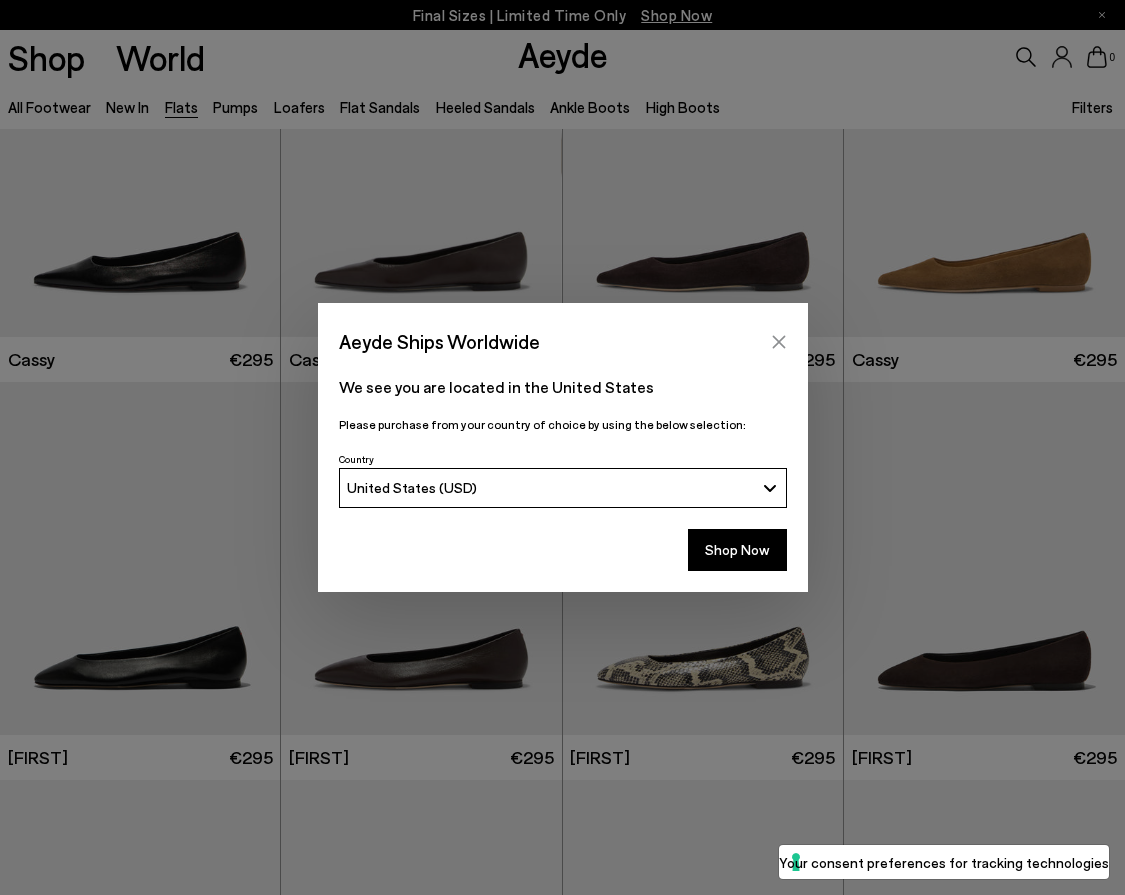 click 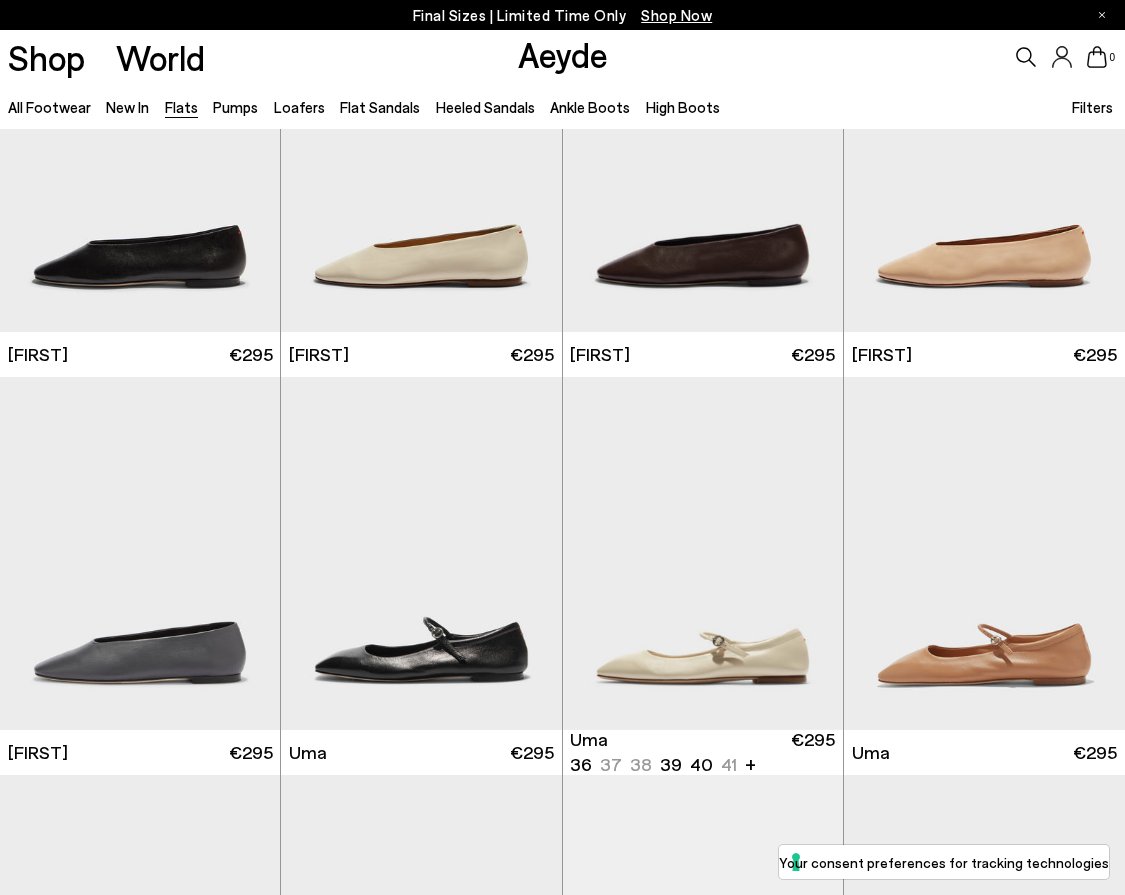 scroll, scrollTop: 3378, scrollLeft: 0, axis: vertical 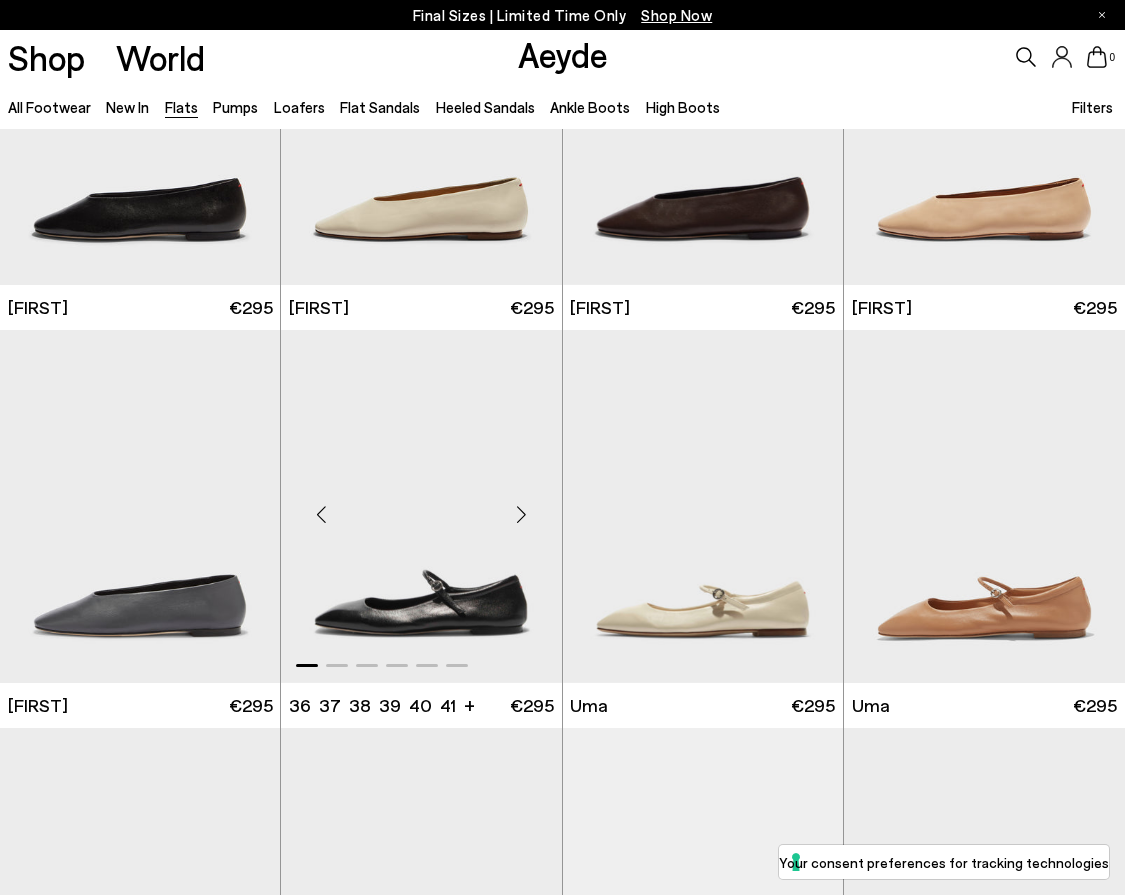 click at bounding box center [421, 506] 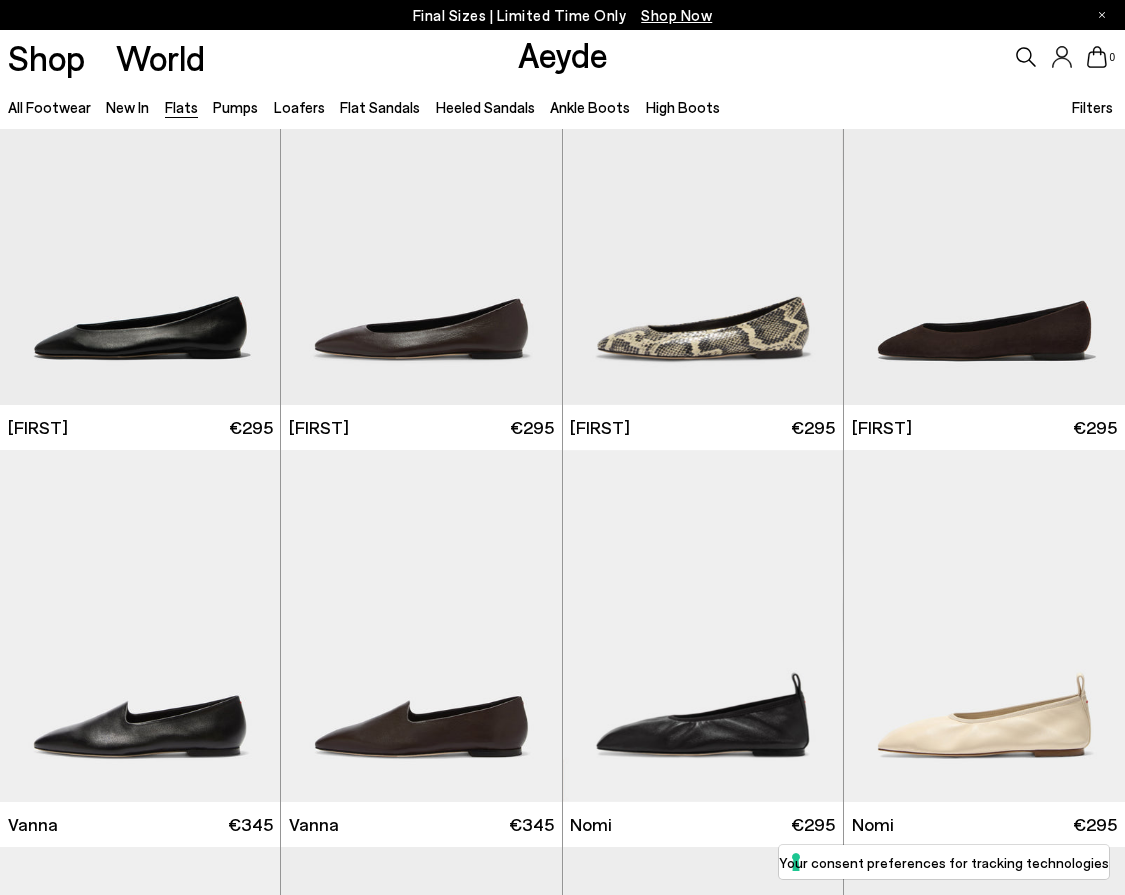scroll, scrollTop: 0, scrollLeft: 0, axis: both 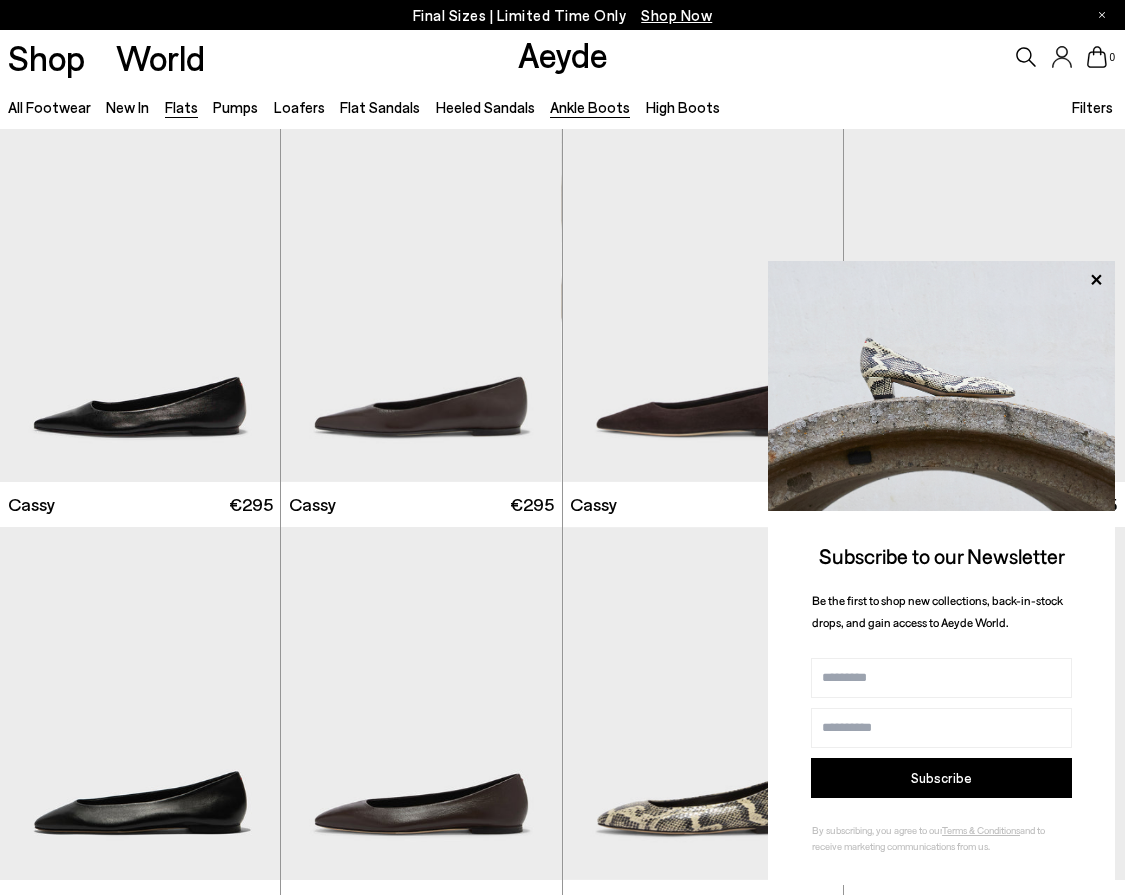 click on "Ankle Boots" at bounding box center [590, 107] 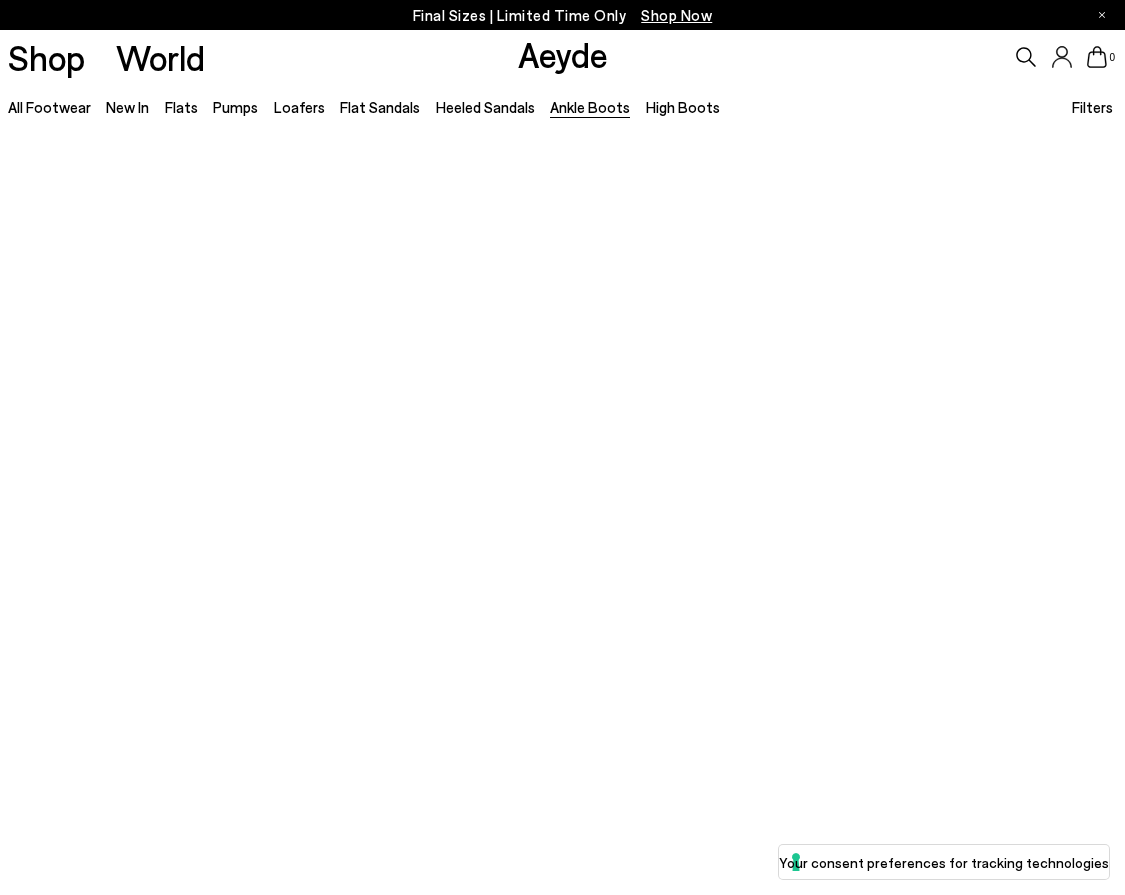 scroll, scrollTop: 0, scrollLeft: 0, axis: both 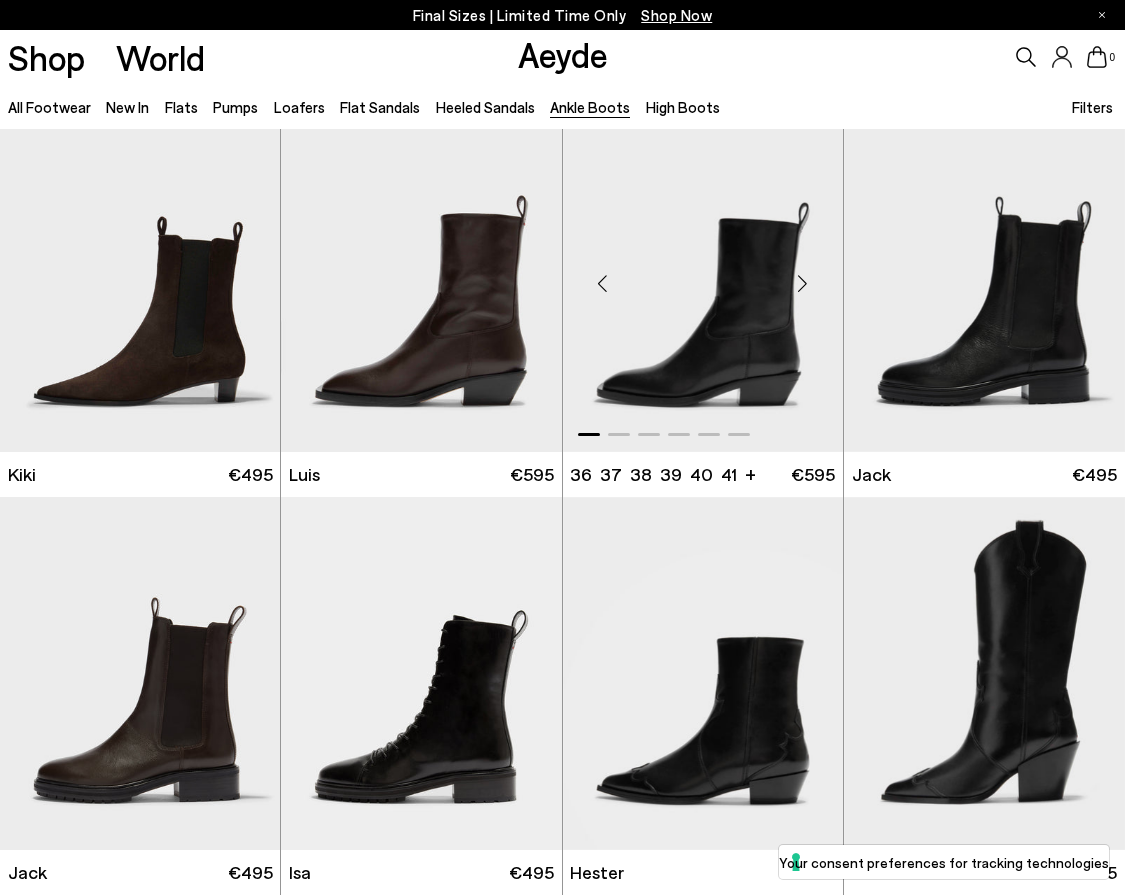 click at bounding box center [703, 275] 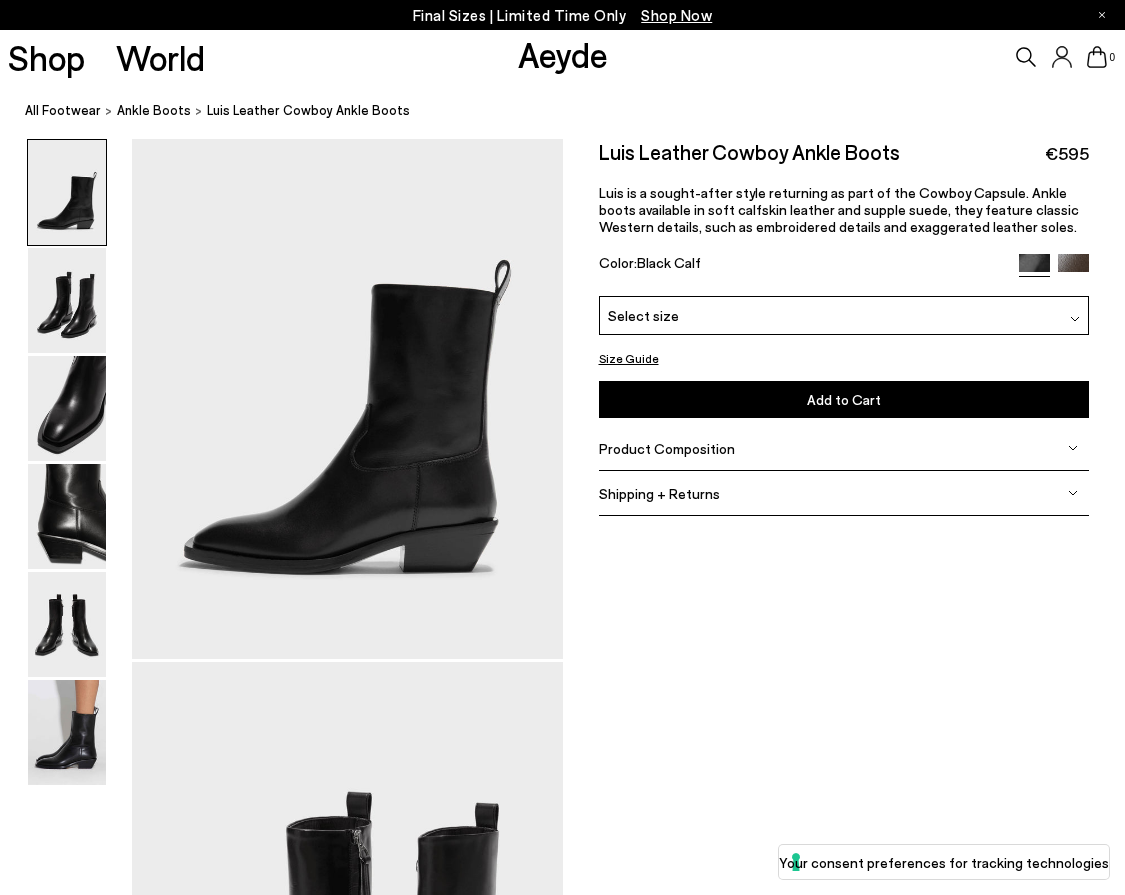 scroll, scrollTop: 0, scrollLeft: 0, axis: both 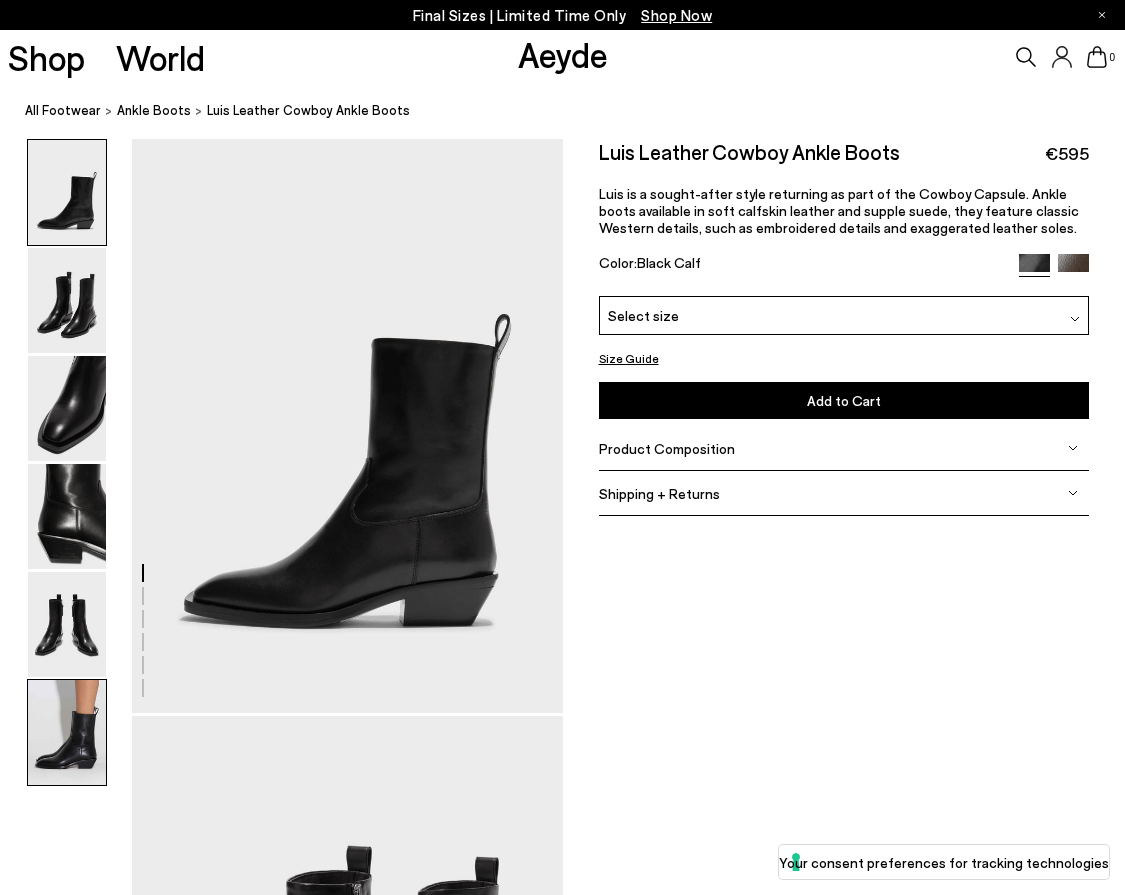 click at bounding box center (67, 732) 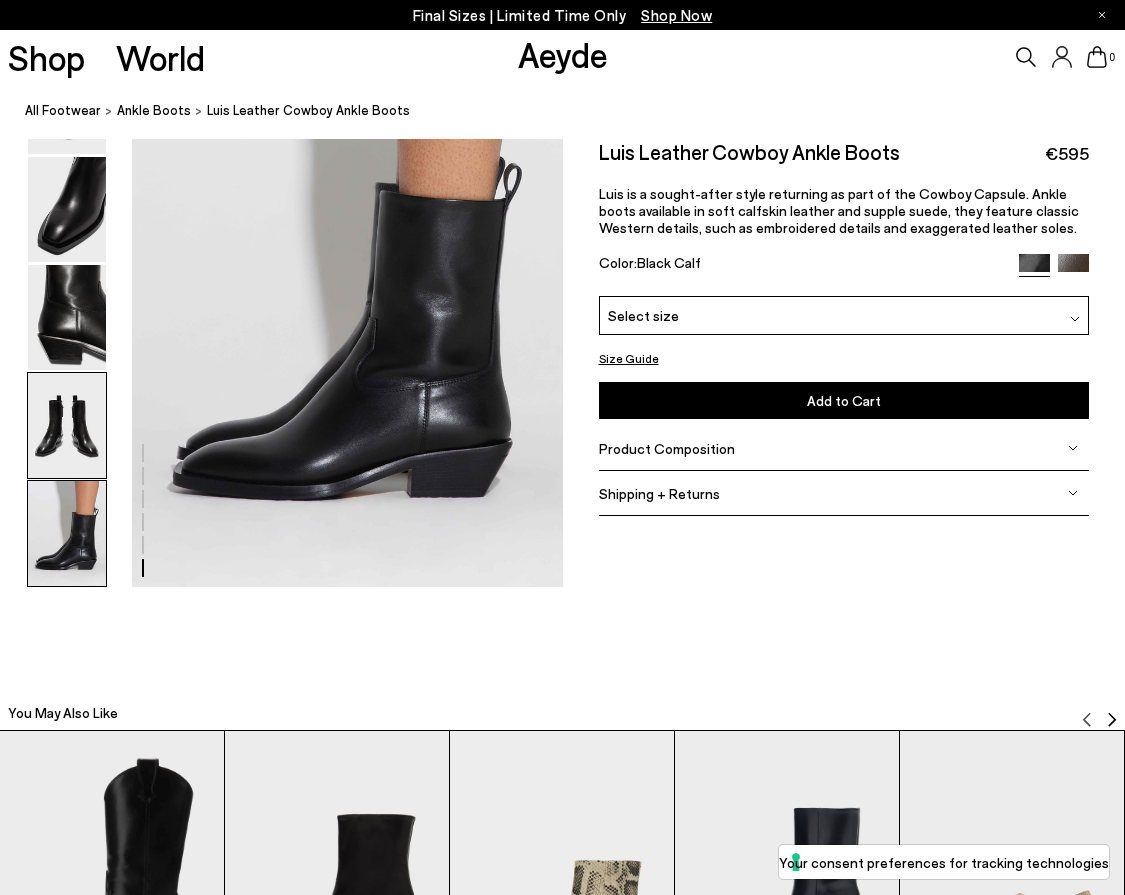 scroll, scrollTop: 3024, scrollLeft: 0, axis: vertical 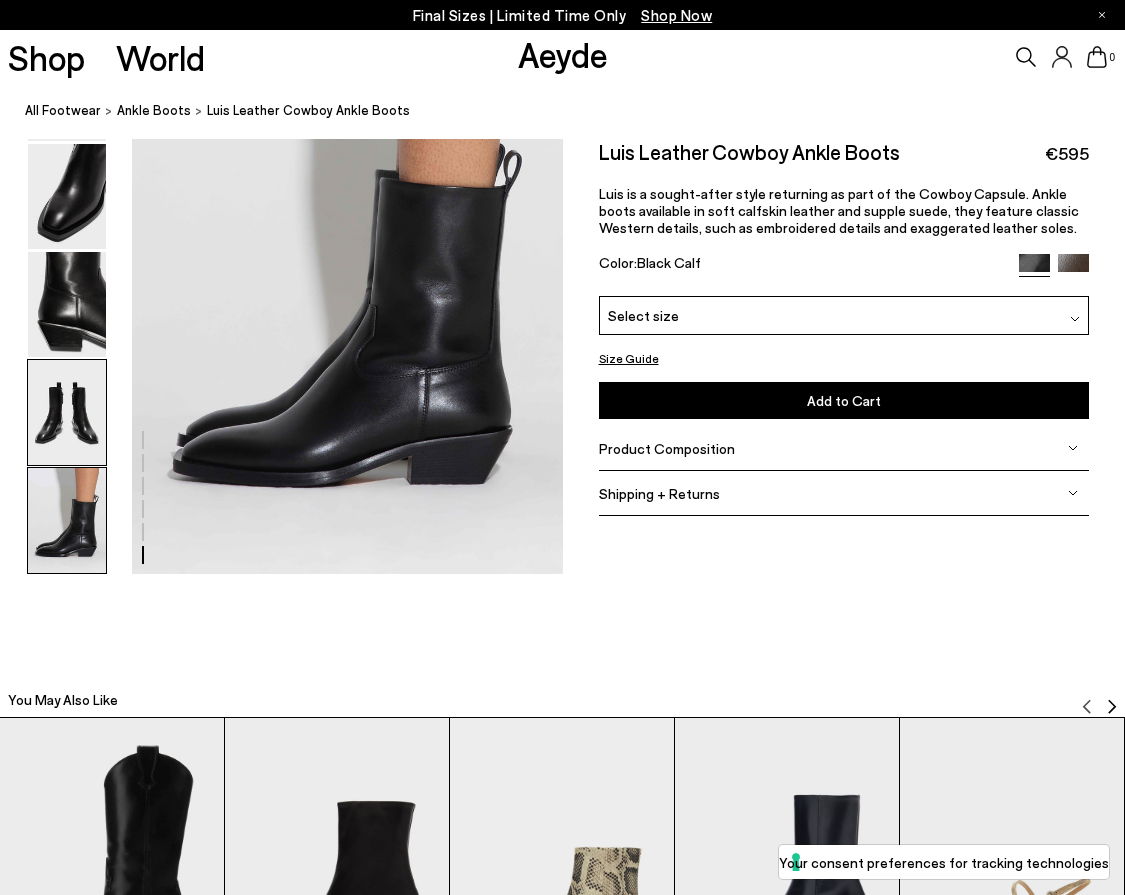 click at bounding box center (67, 412) 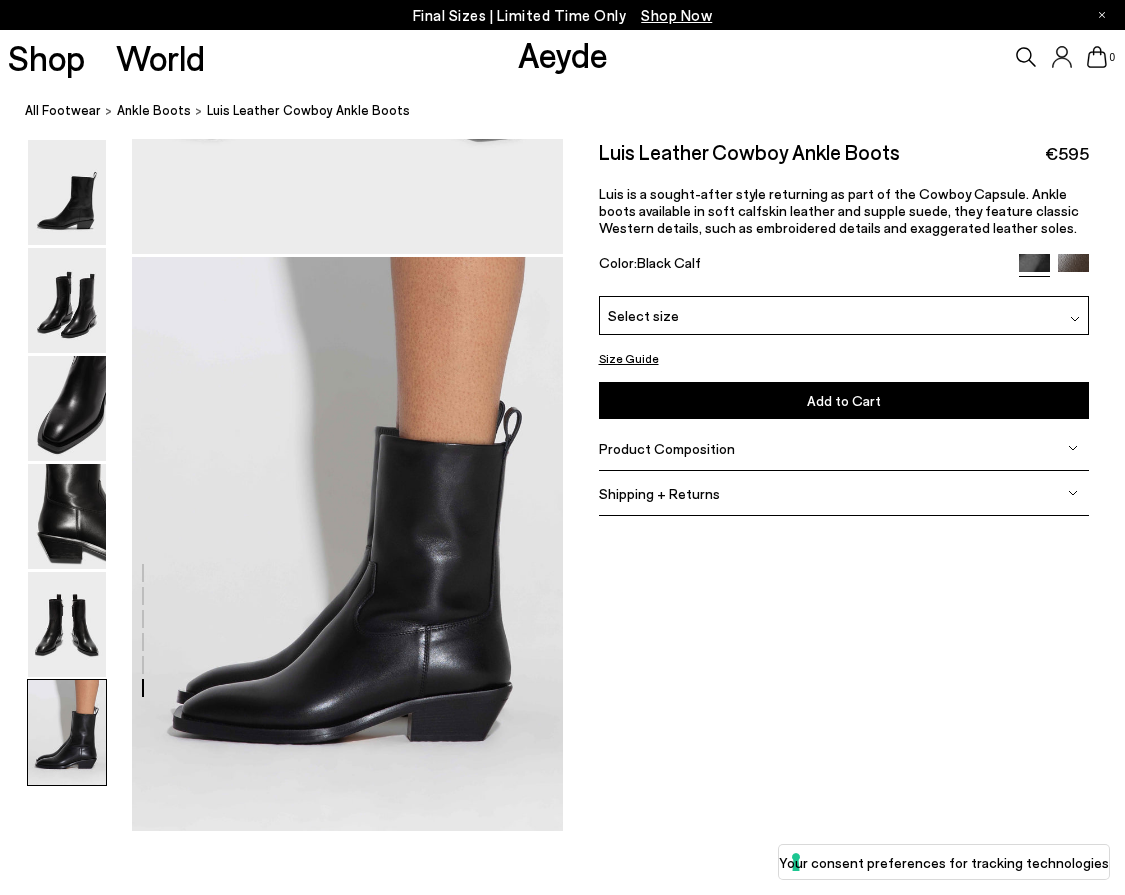 scroll, scrollTop: 2363, scrollLeft: 0, axis: vertical 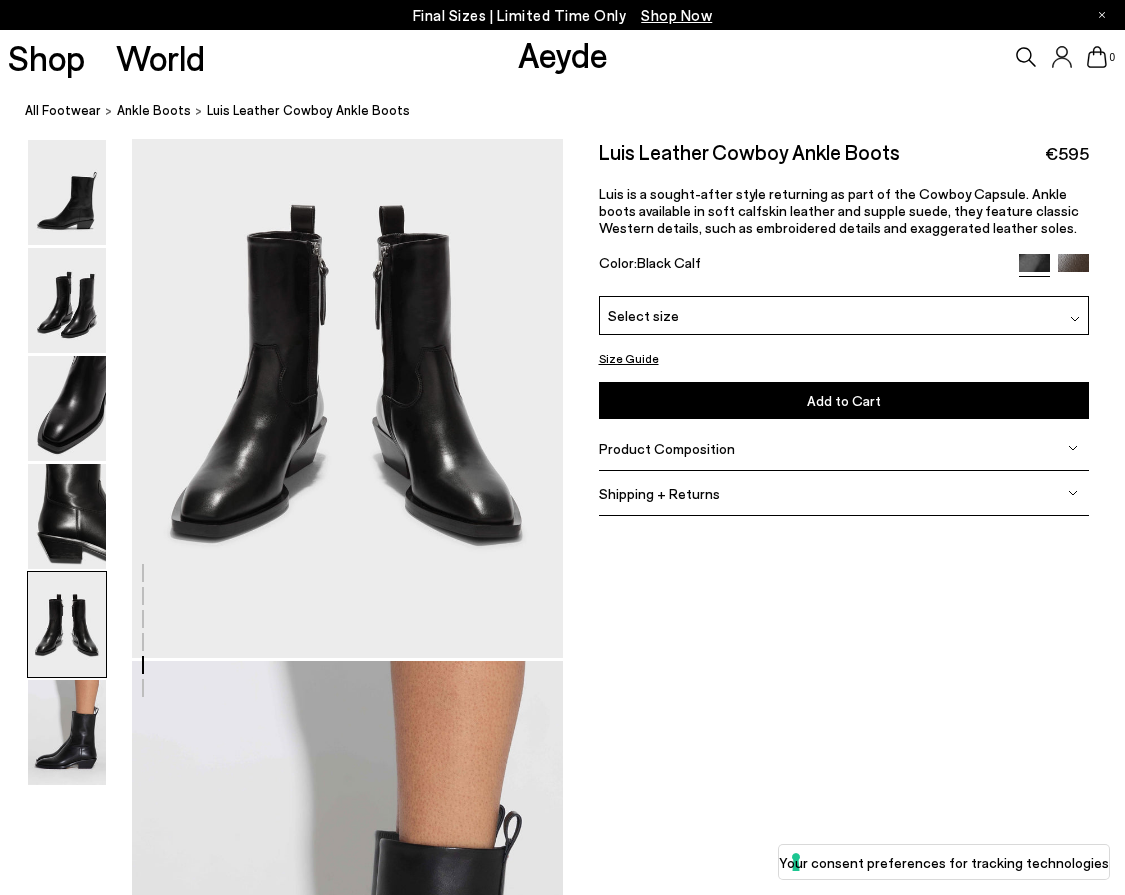 click on "Select size" at bounding box center (844, 315) 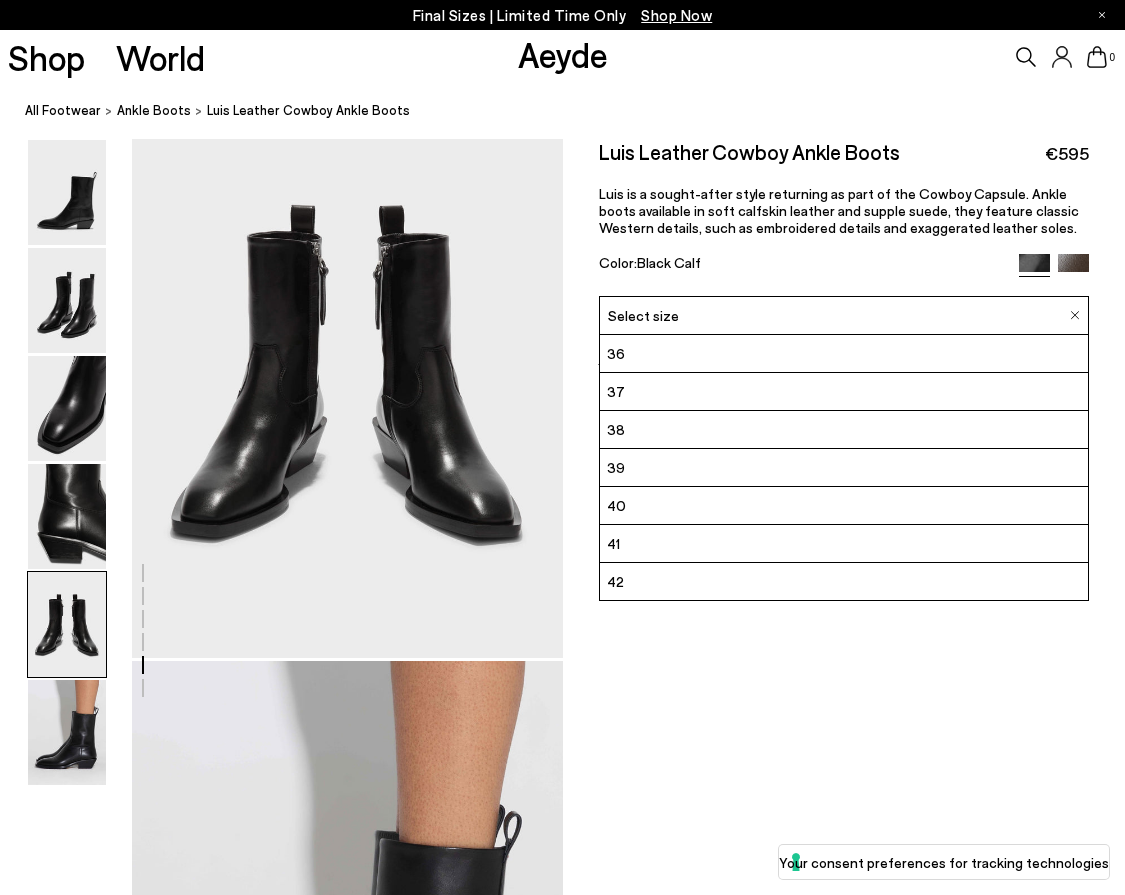 click on "39" at bounding box center (844, 468) 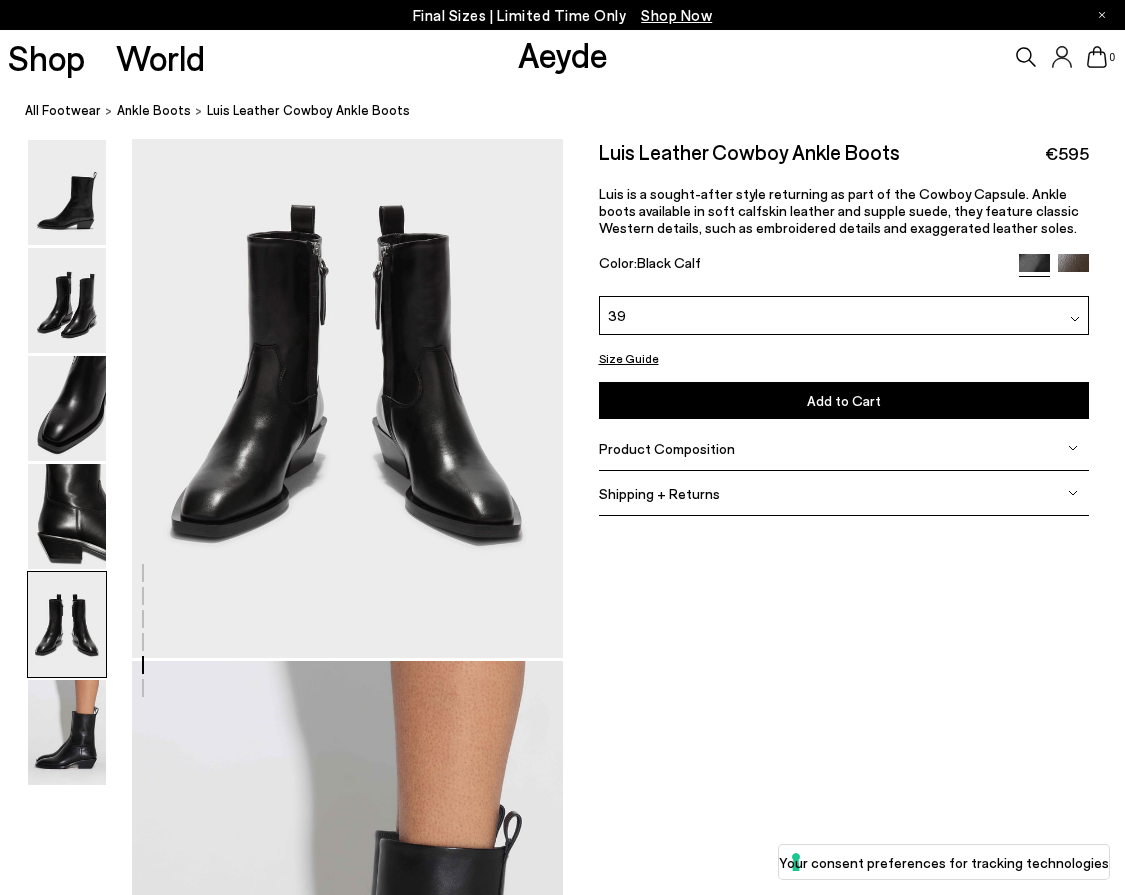 click on "39" at bounding box center [844, 315] 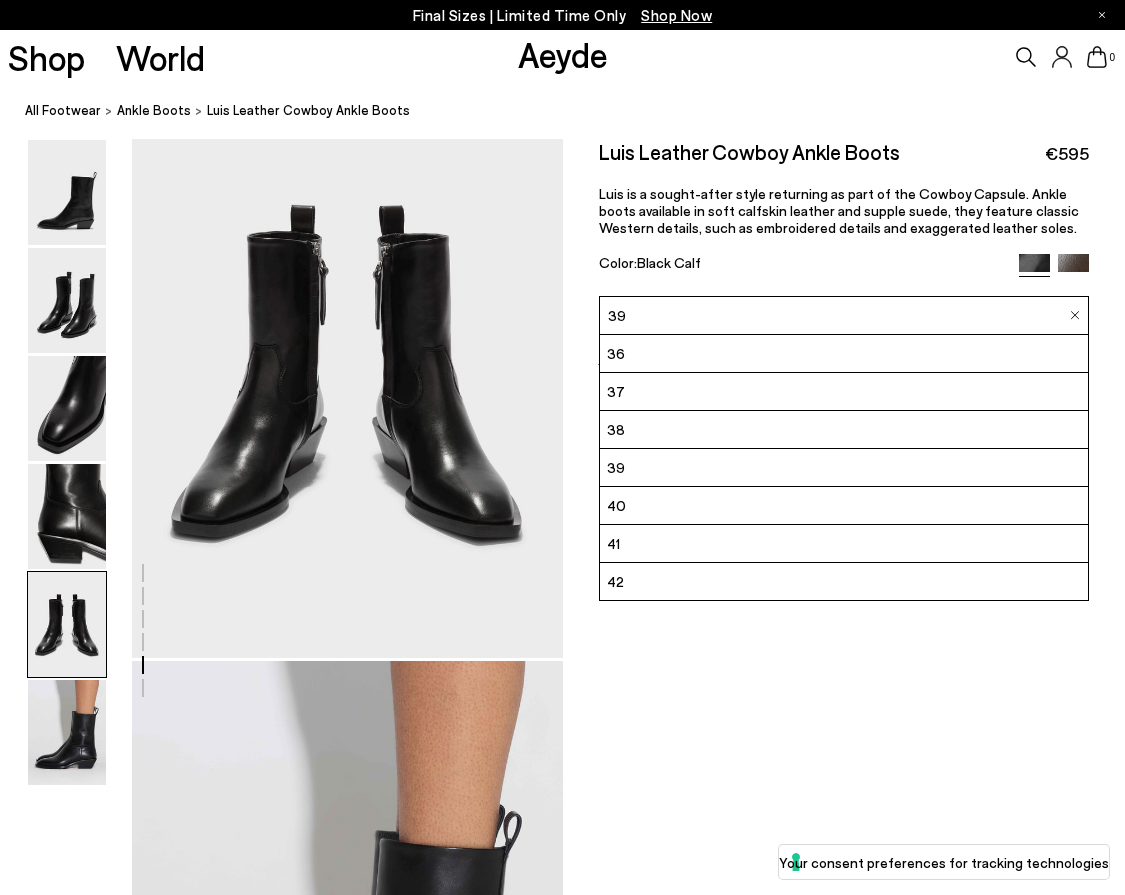 click at bounding box center (562, -495) 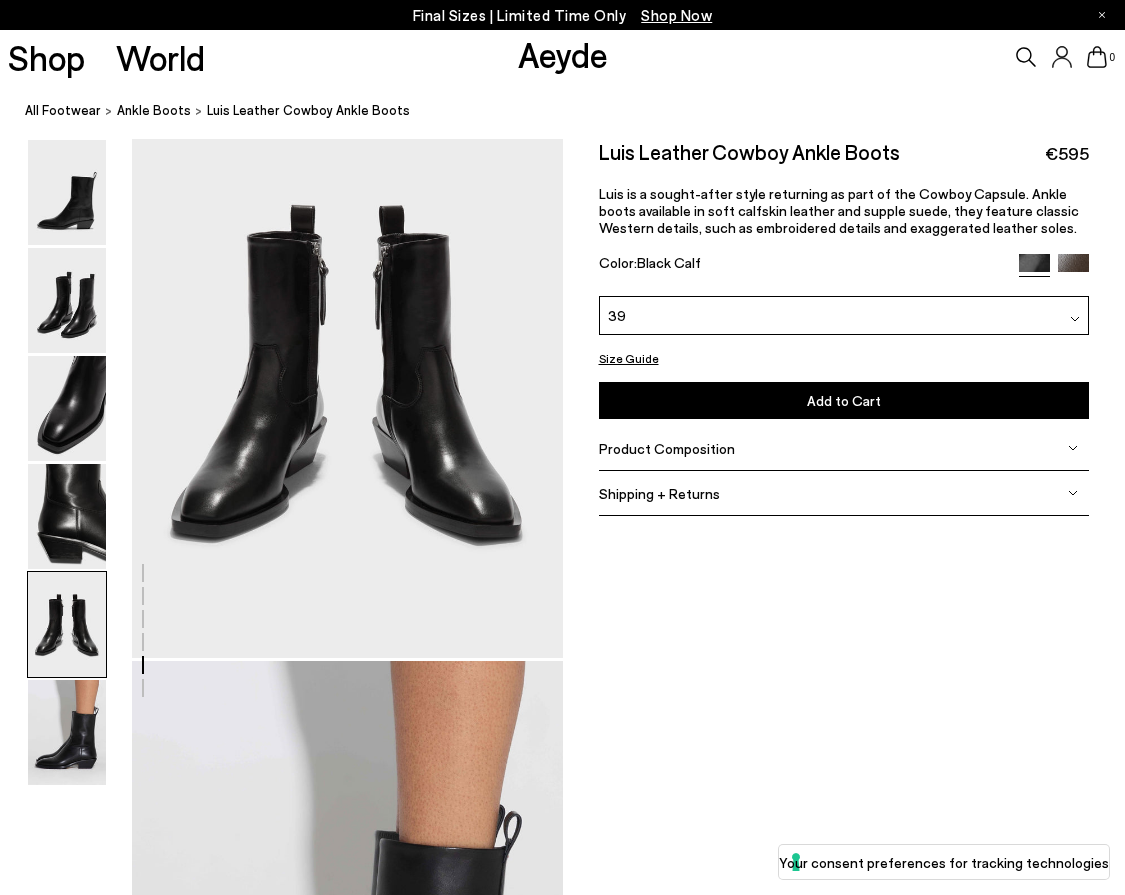 click on "Size Guide" at bounding box center [629, 358] 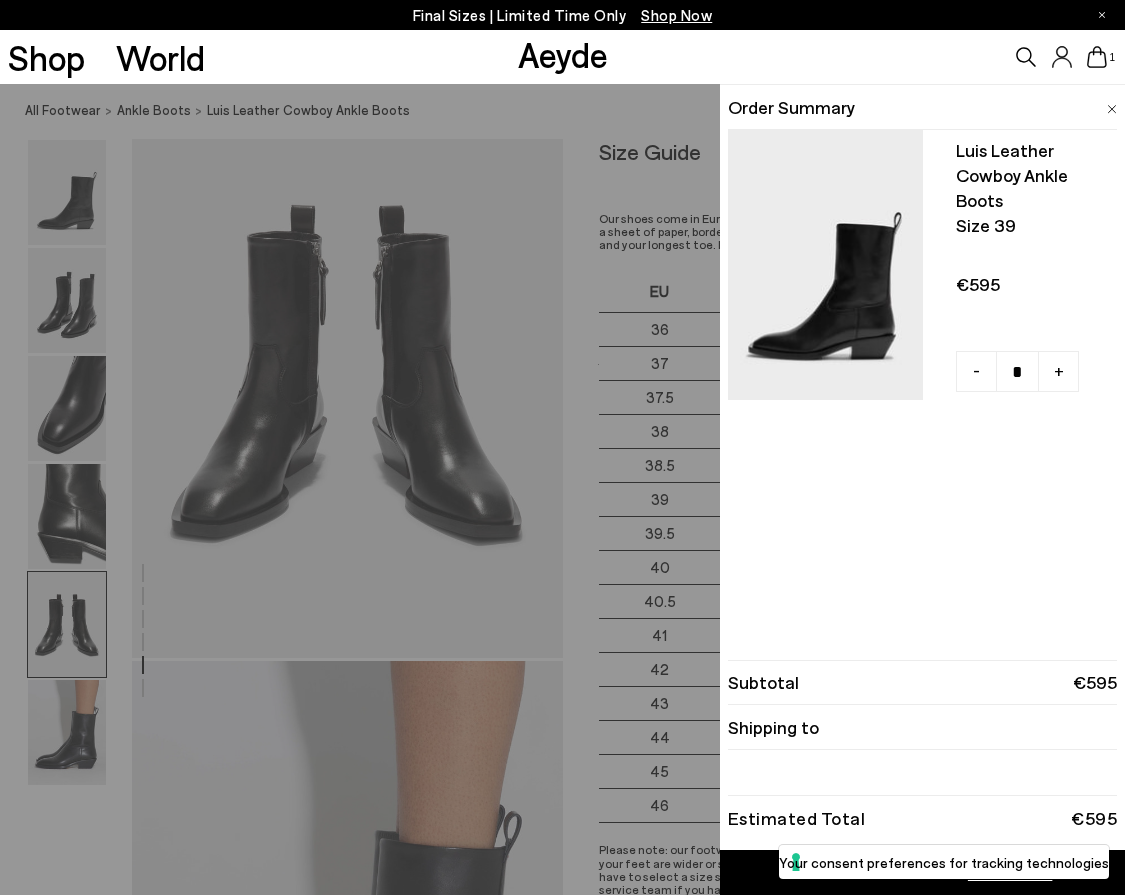 click on "Order Summary
Luis leather cowboy ankle boots
Size
39" at bounding box center (922, 350) 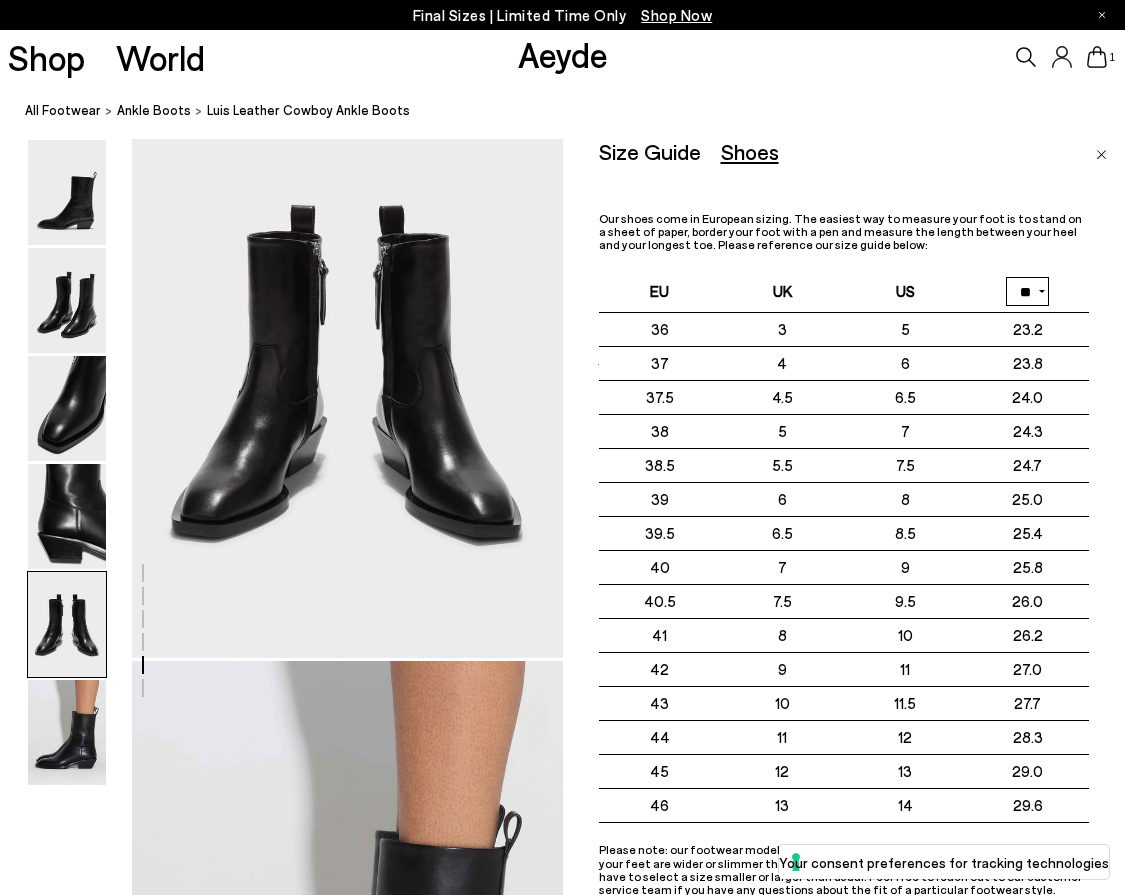 click at bounding box center [1101, 155] 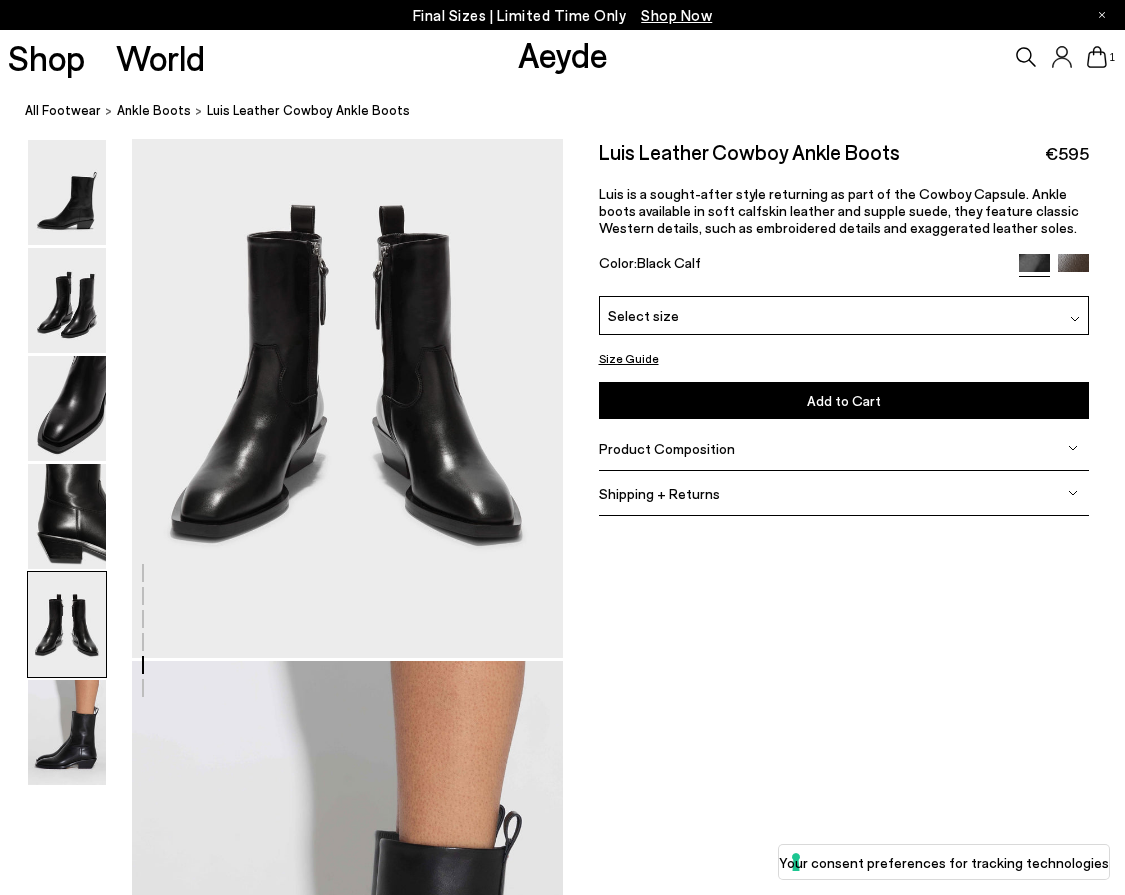 click on "Select size" at bounding box center (844, 315) 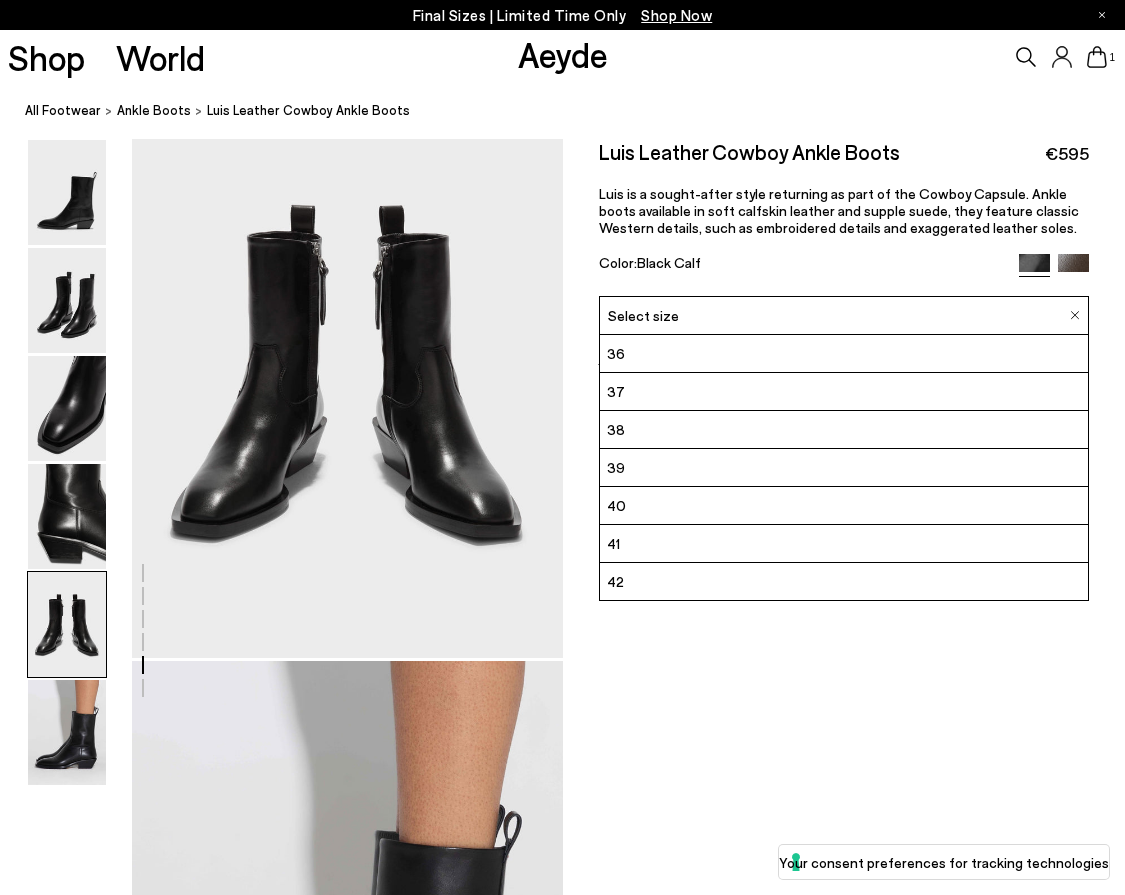 click on "40" at bounding box center (844, 506) 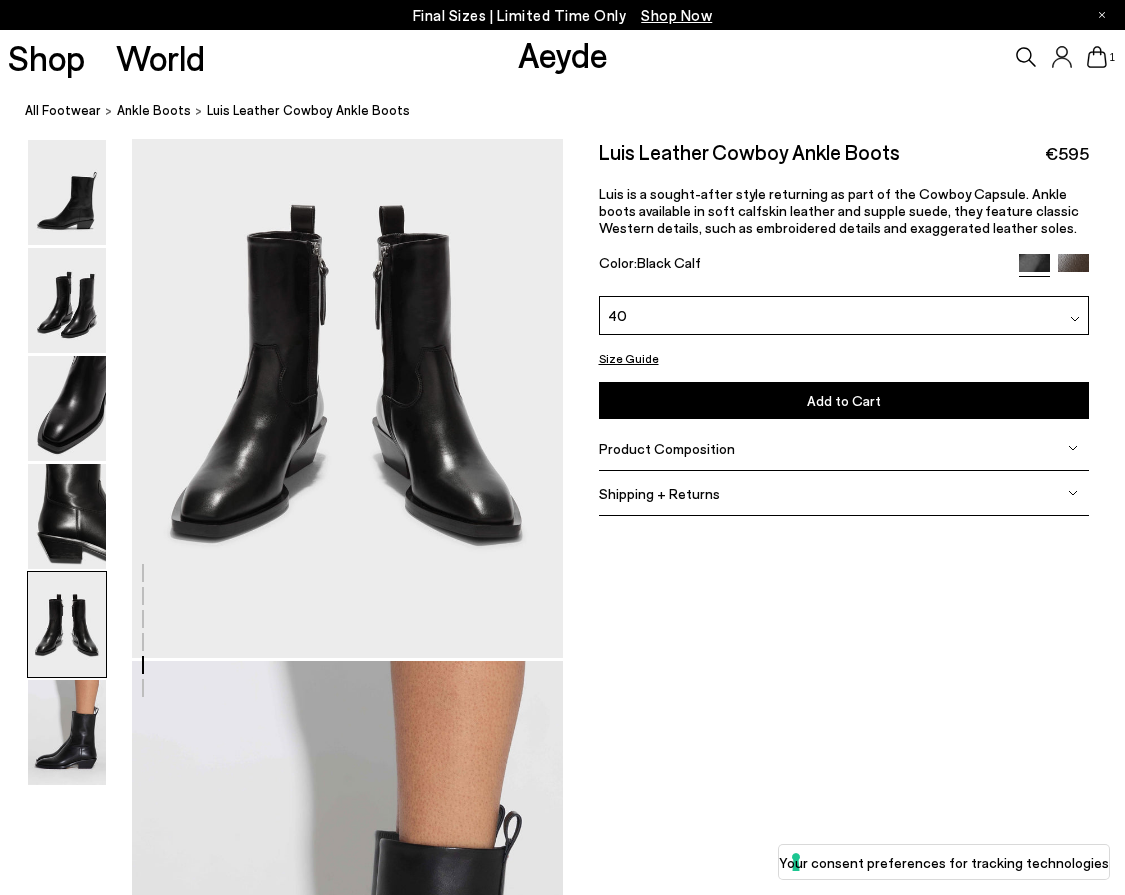 click on "Add to Cart Select a Size First" at bounding box center (844, 400) 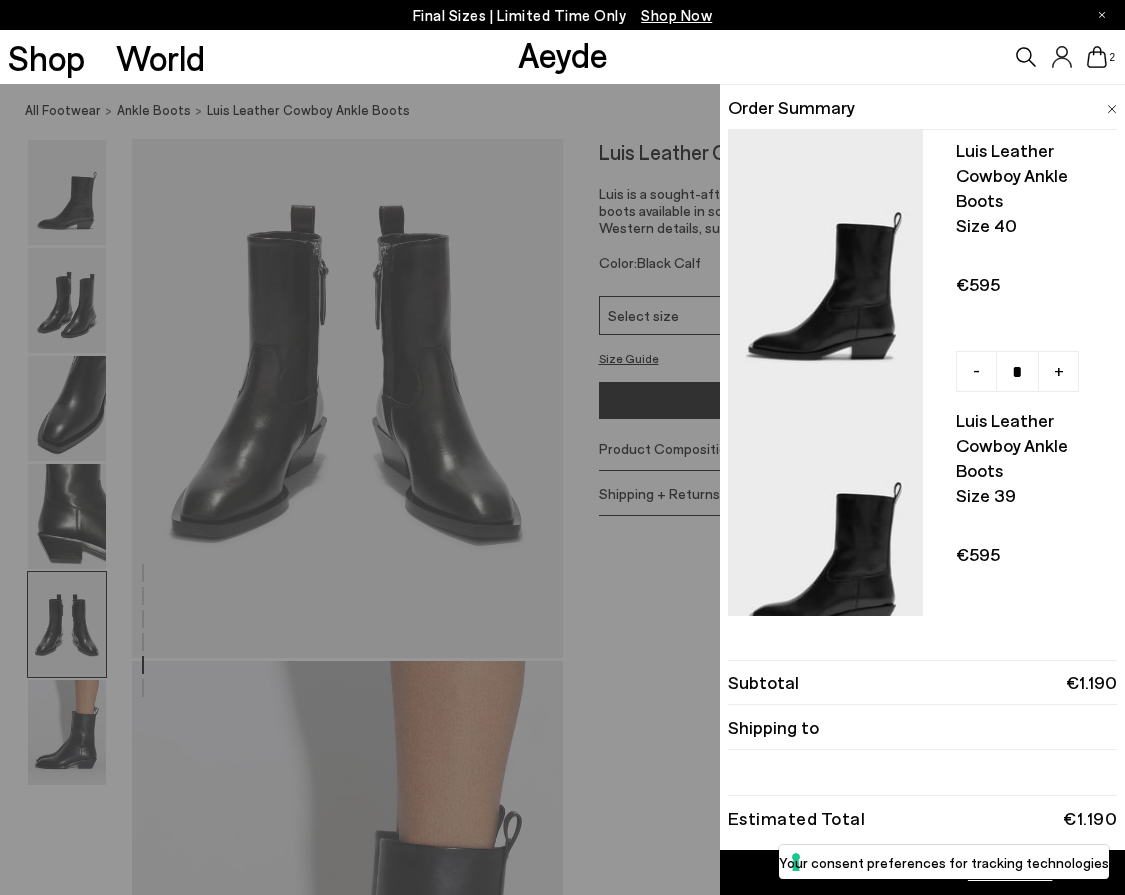 click 